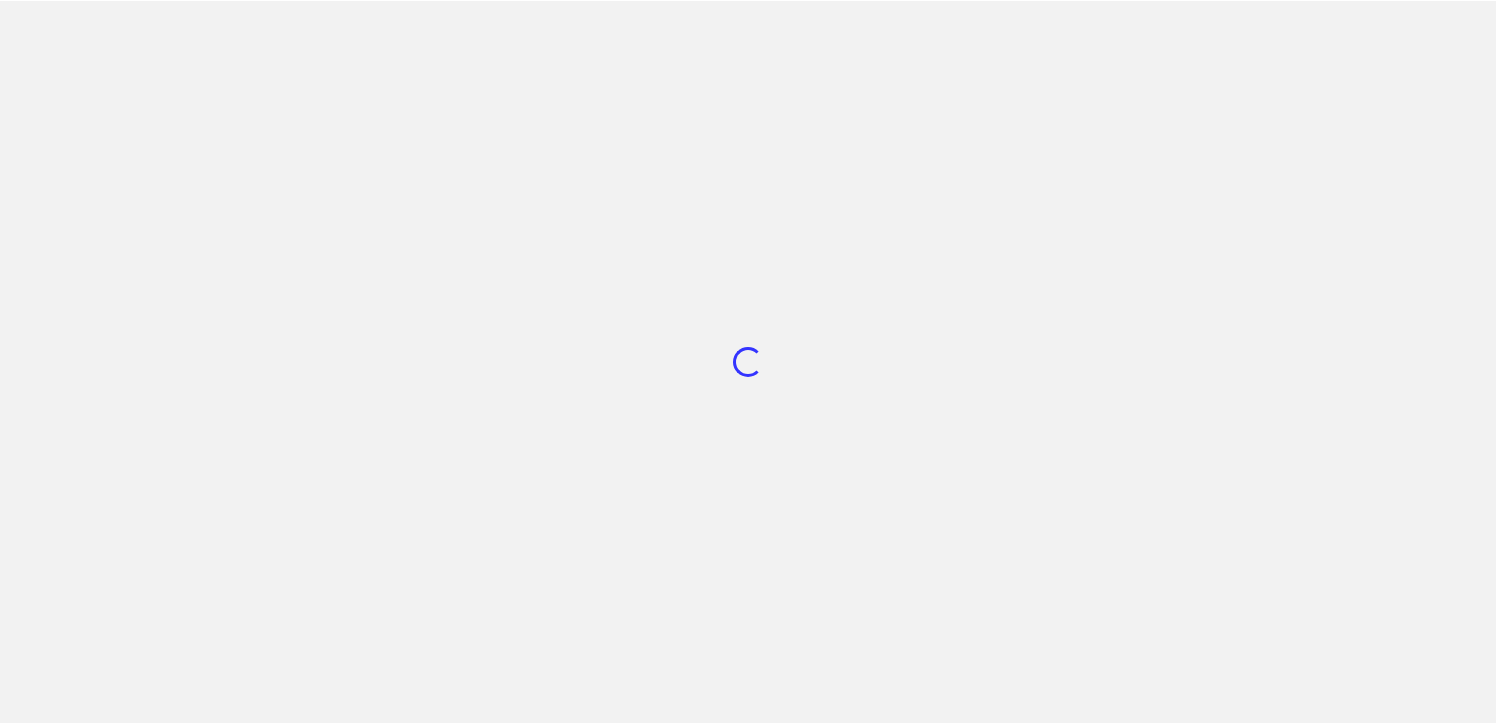 scroll, scrollTop: 0, scrollLeft: 0, axis: both 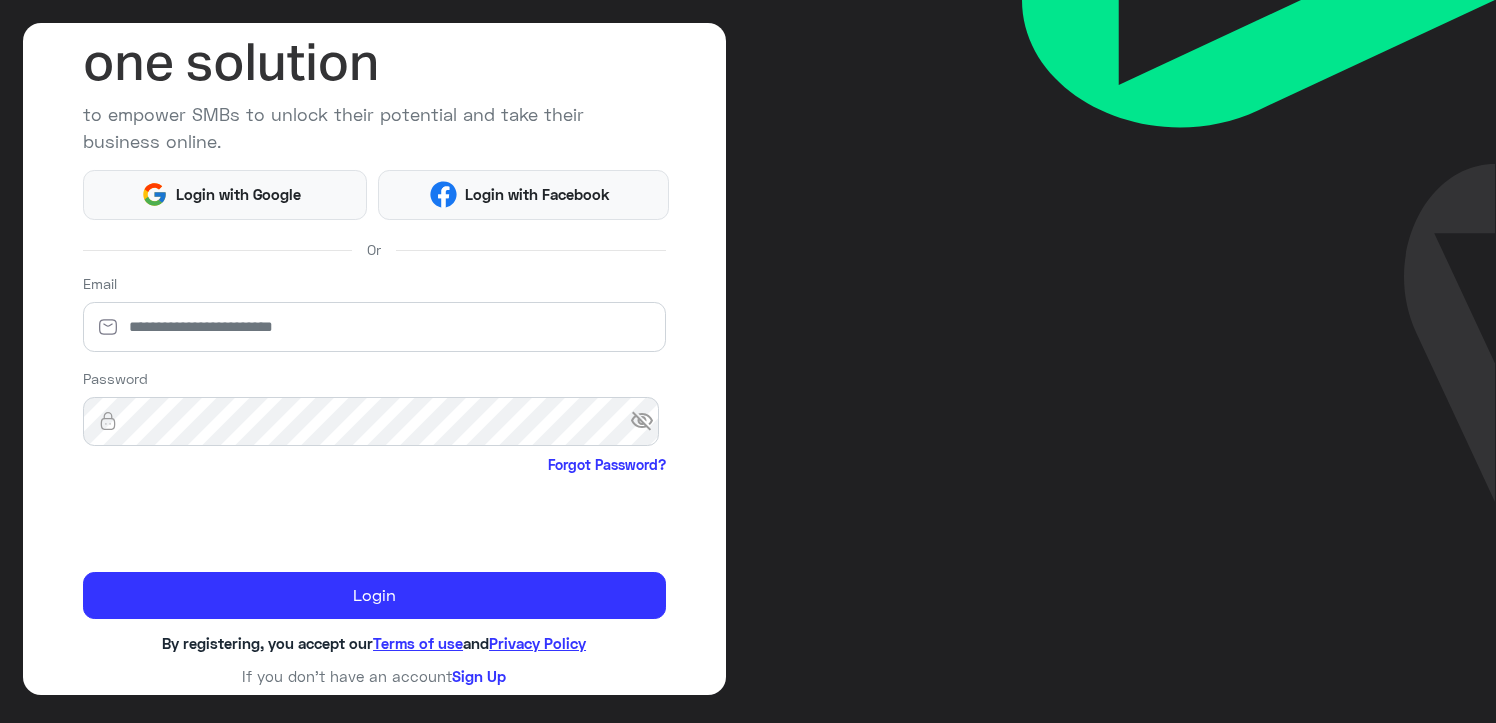 click on "Or" 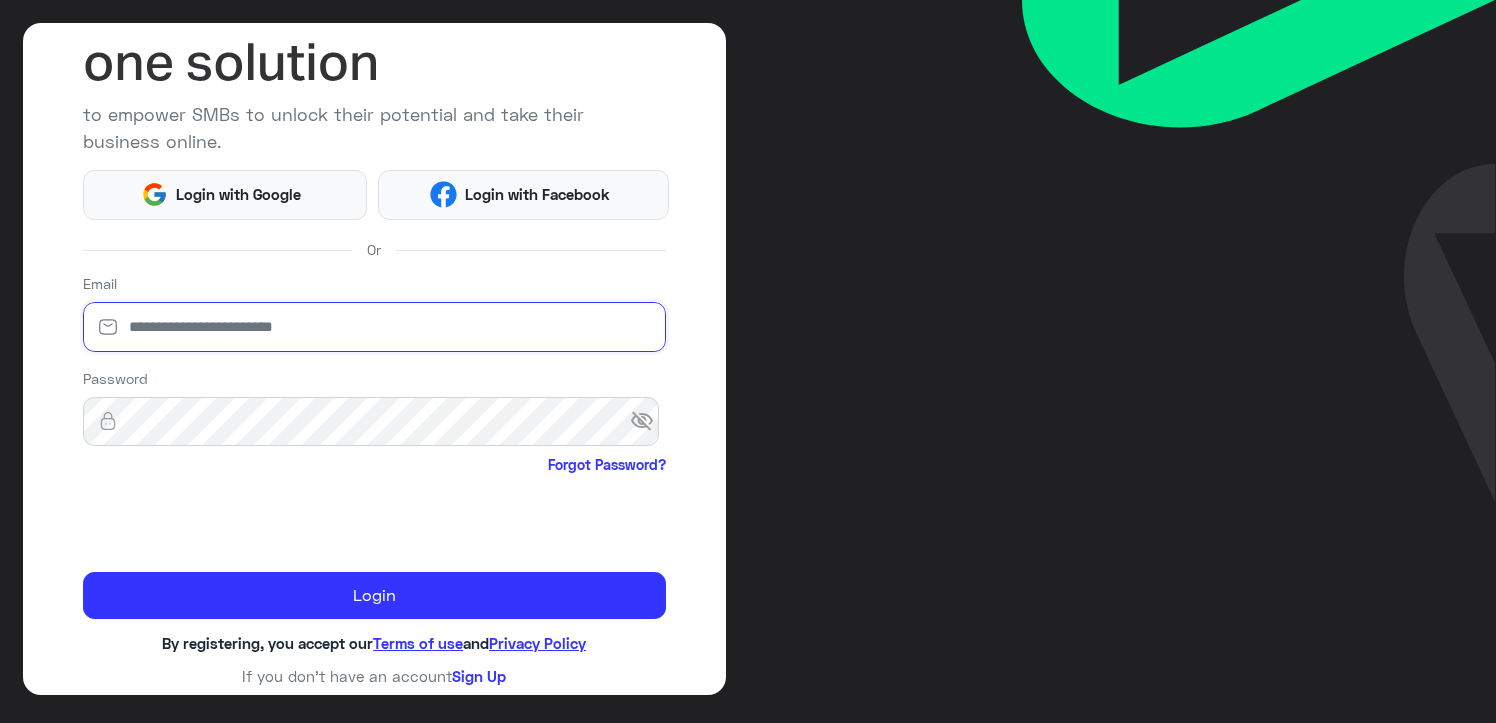 click at bounding box center [374, 327] 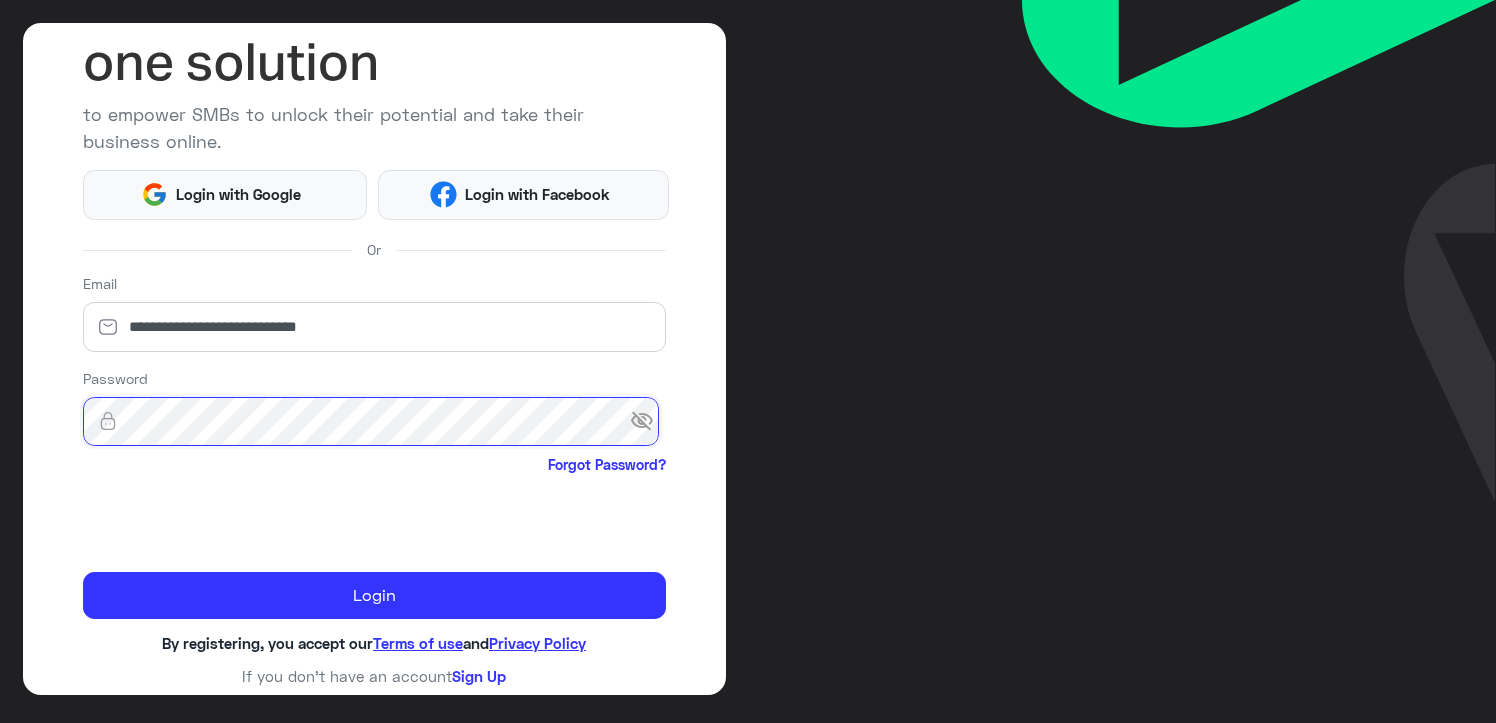 click on "Login" 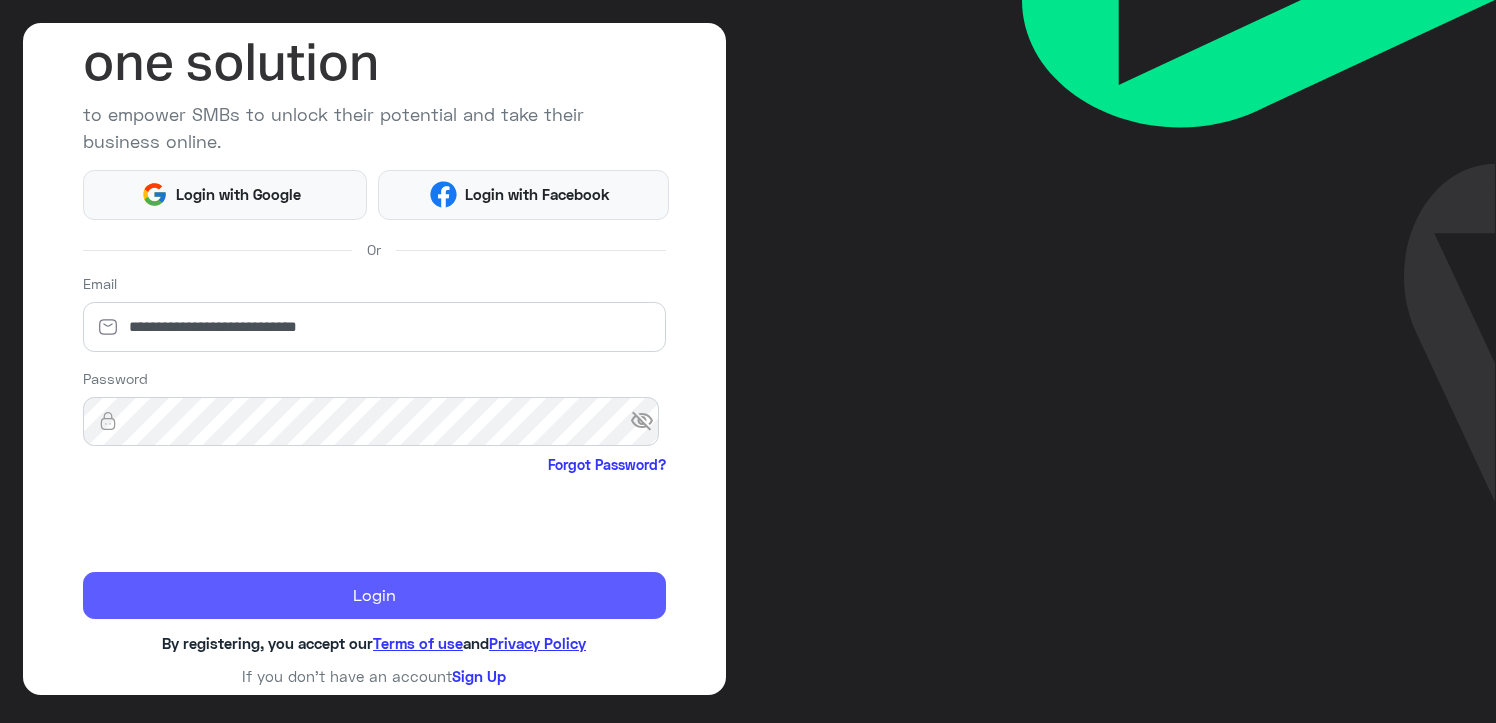 click on "Login" 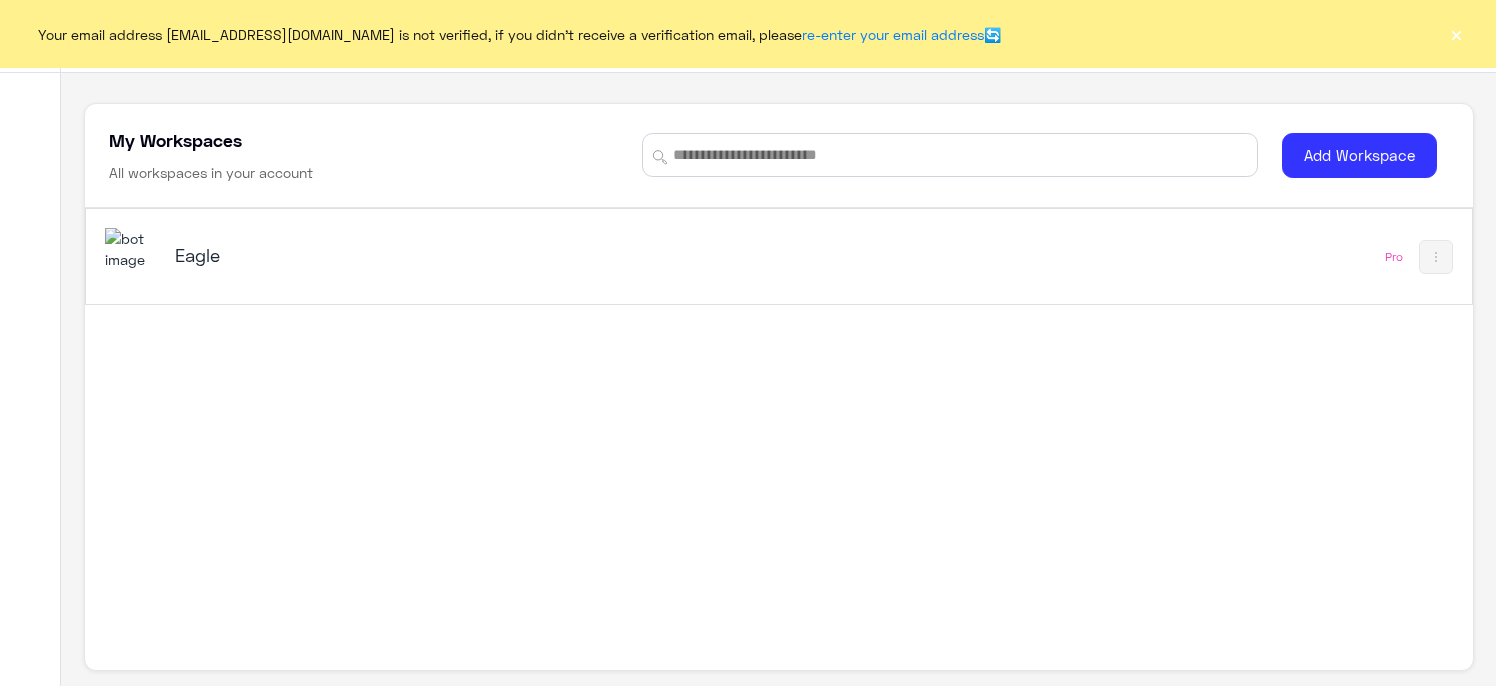 click on "Eagle" at bounding box center [417, 255] 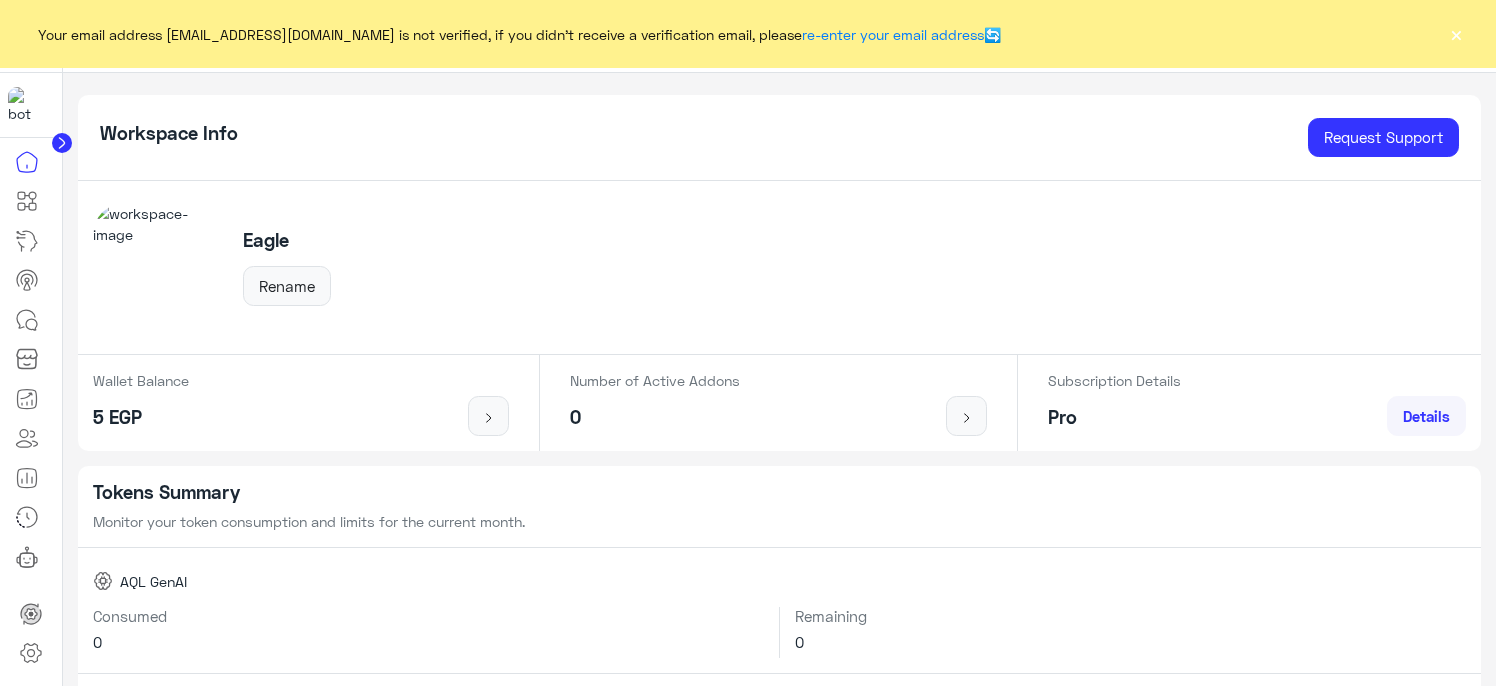 click on "Your email address [EMAIL_ADDRESS][DOMAIN_NAME] is not verified, if you didn't receive a verification email, please  re-enter your email address  🔄 ×" 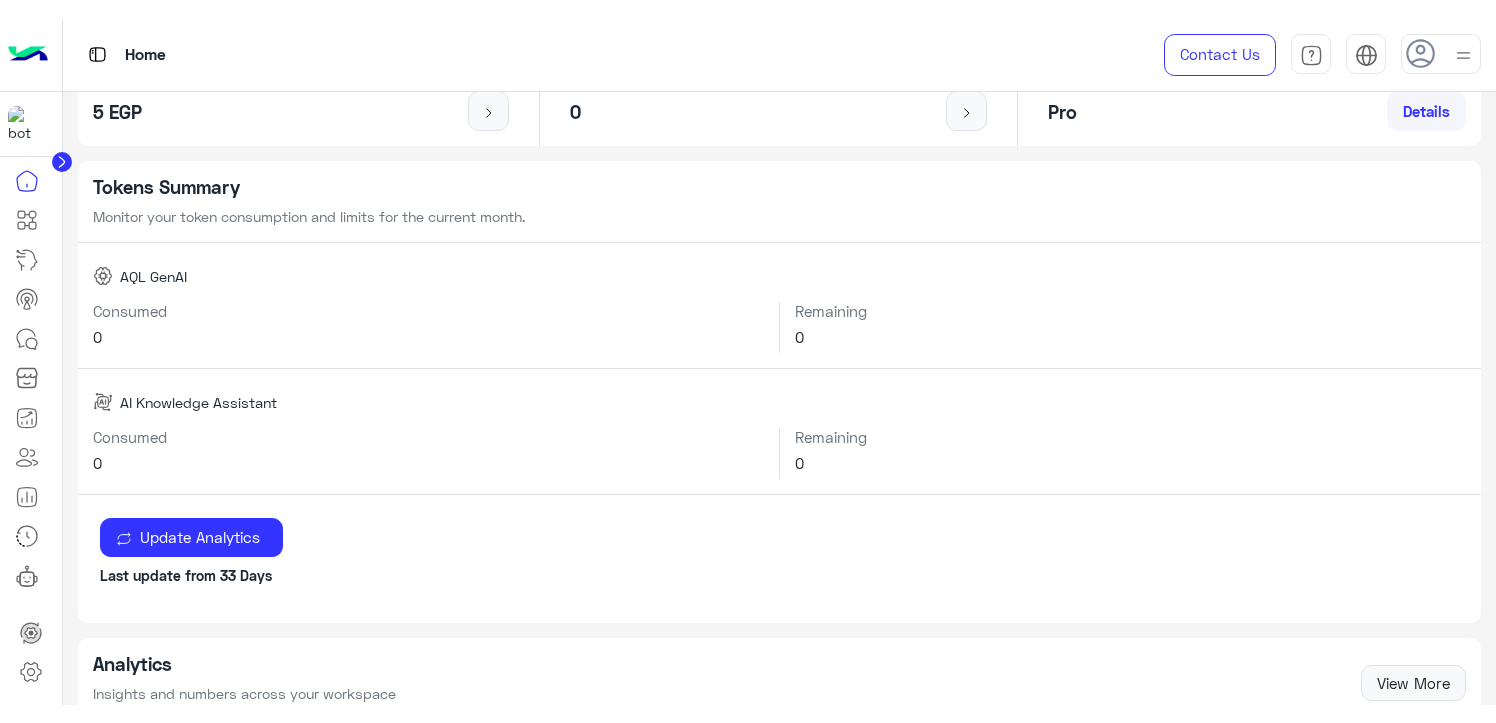 scroll, scrollTop: 500, scrollLeft: 0, axis: vertical 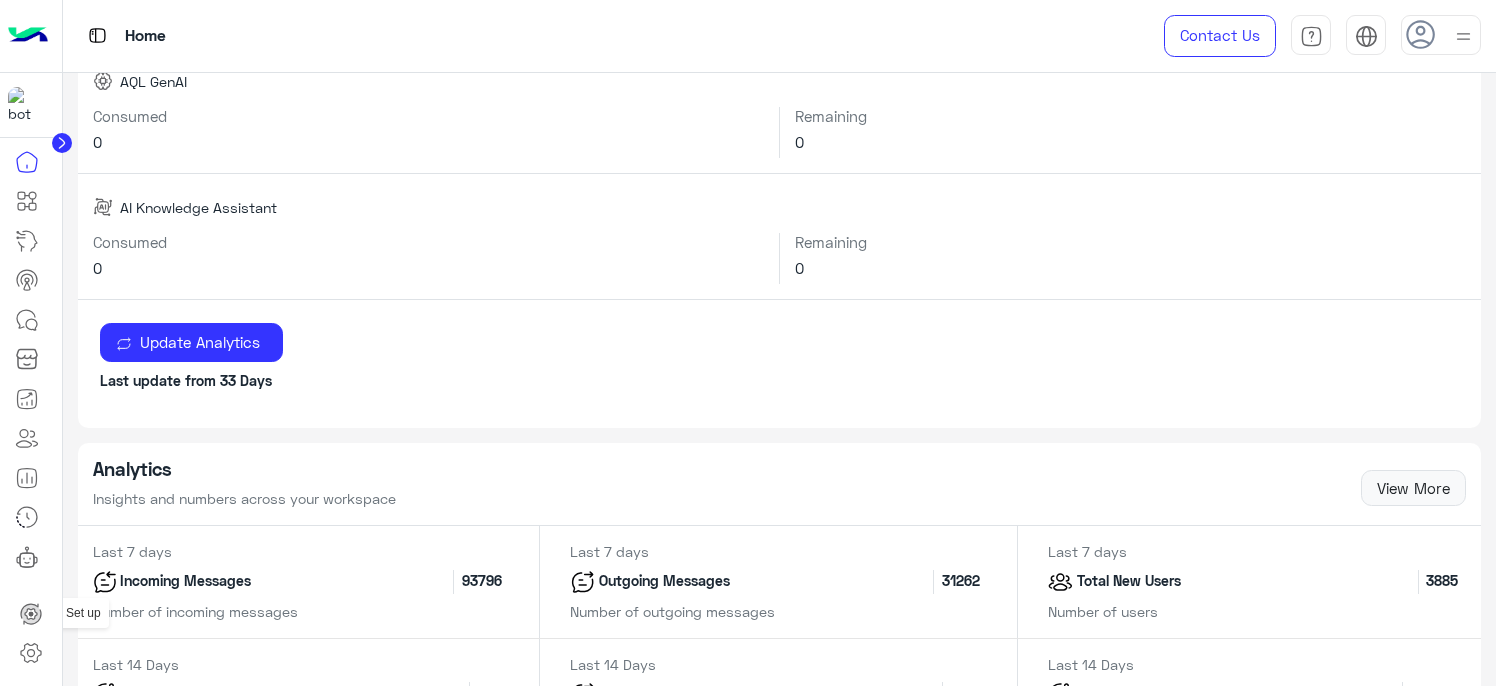 click at bounding box center (31, 614) 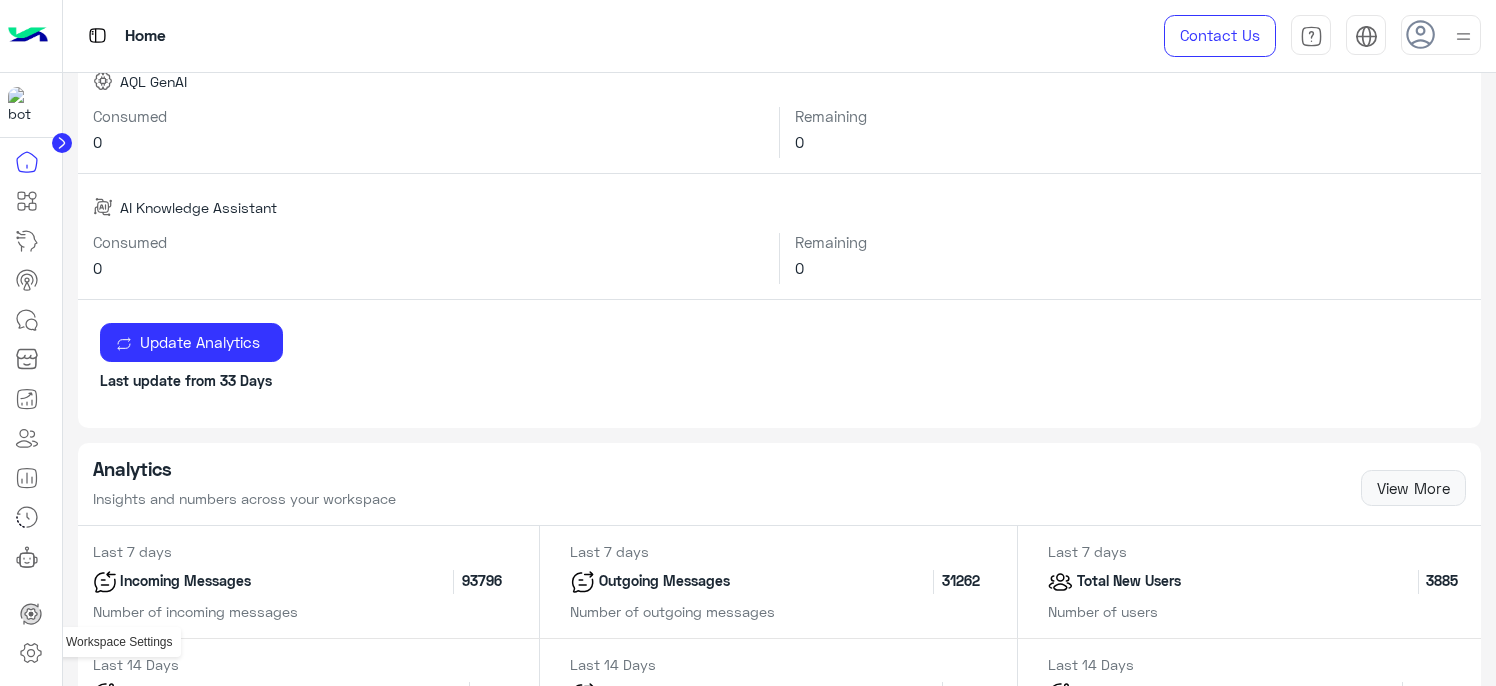 click at bounding box center [31, 653] 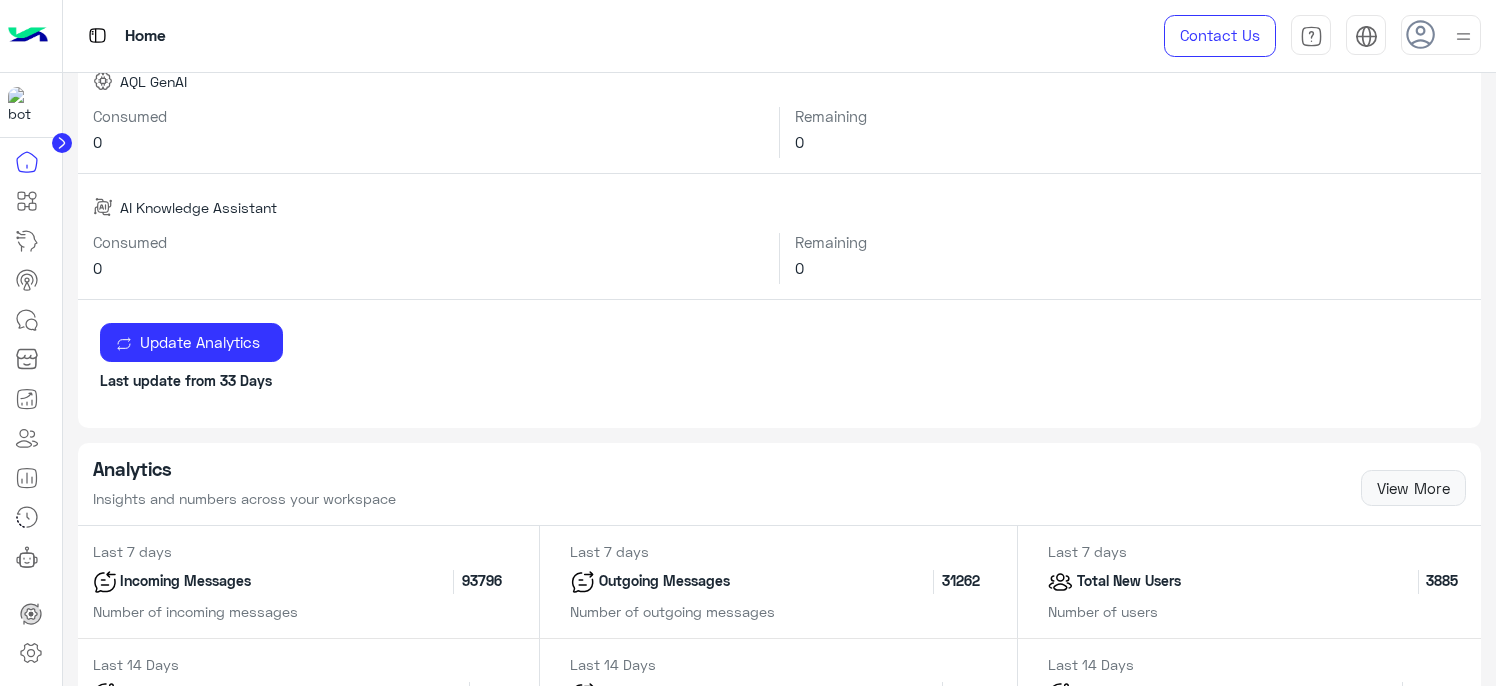 click 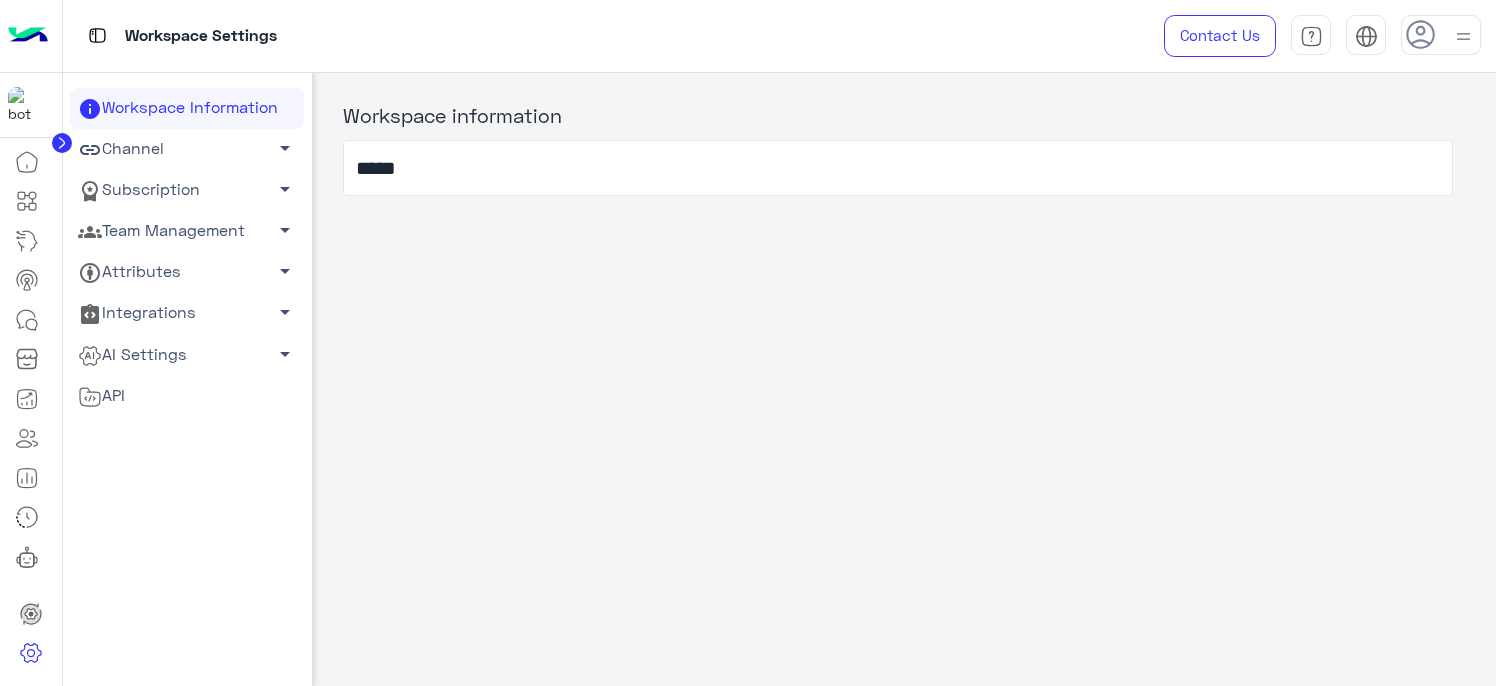 click on "Team Management   arrow_drop_down" 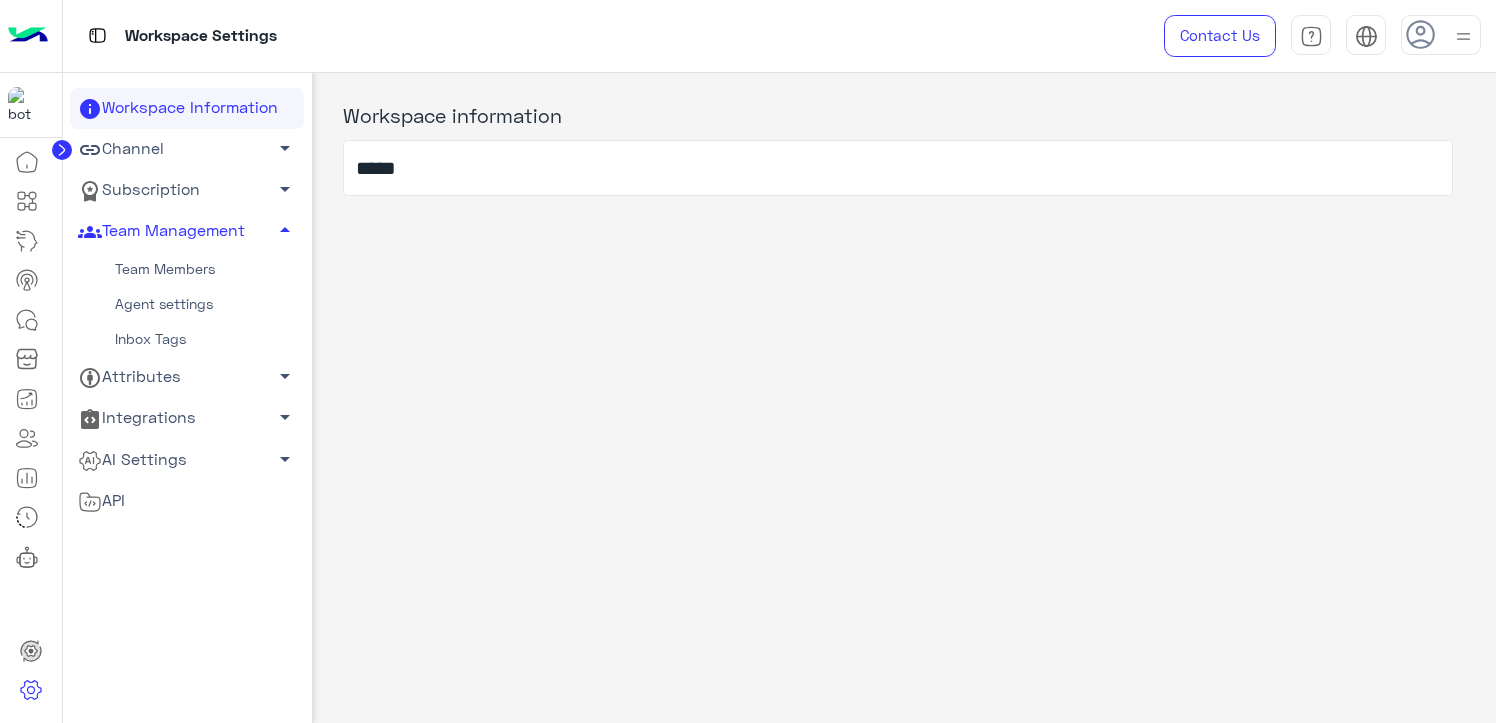 click on "Team Members" 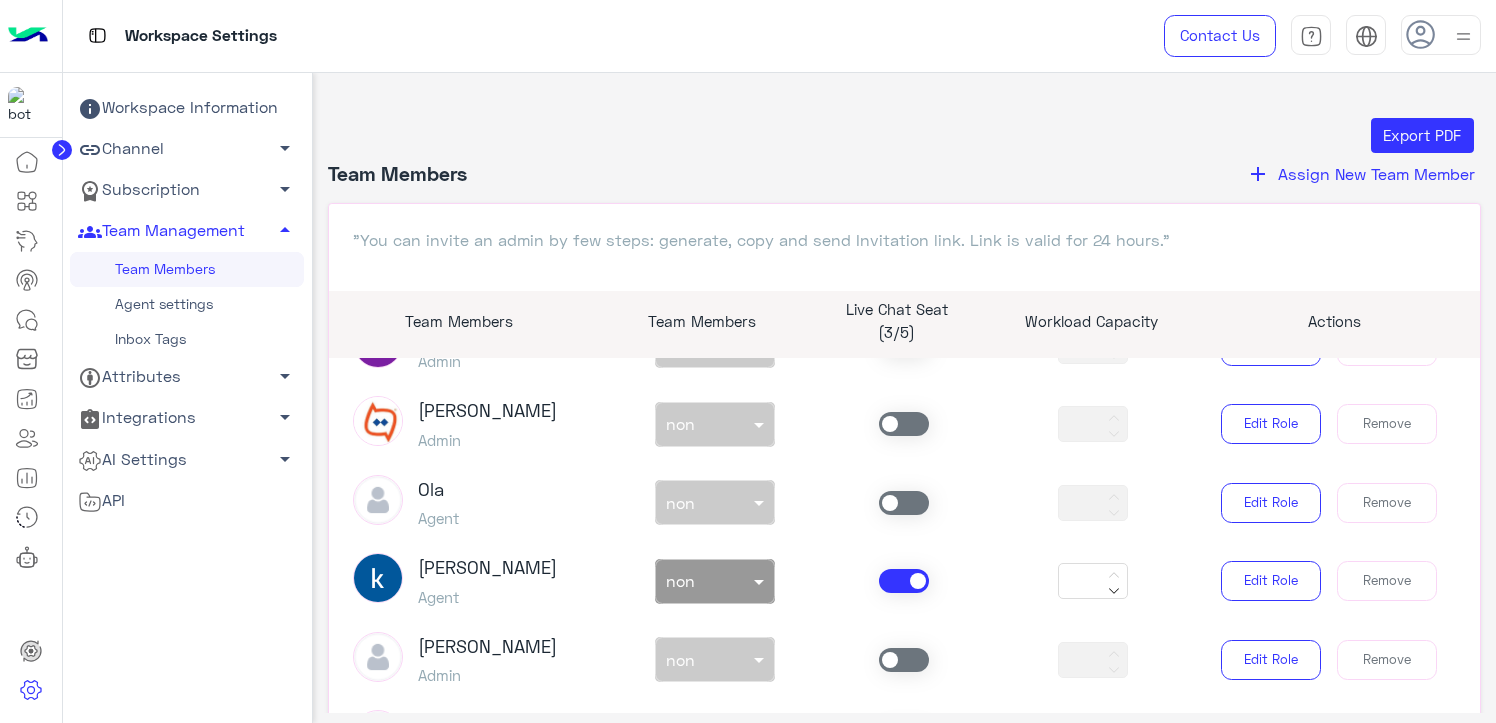 scroll, scrollTop: 500, scrollLeft: 0, axis: vertical 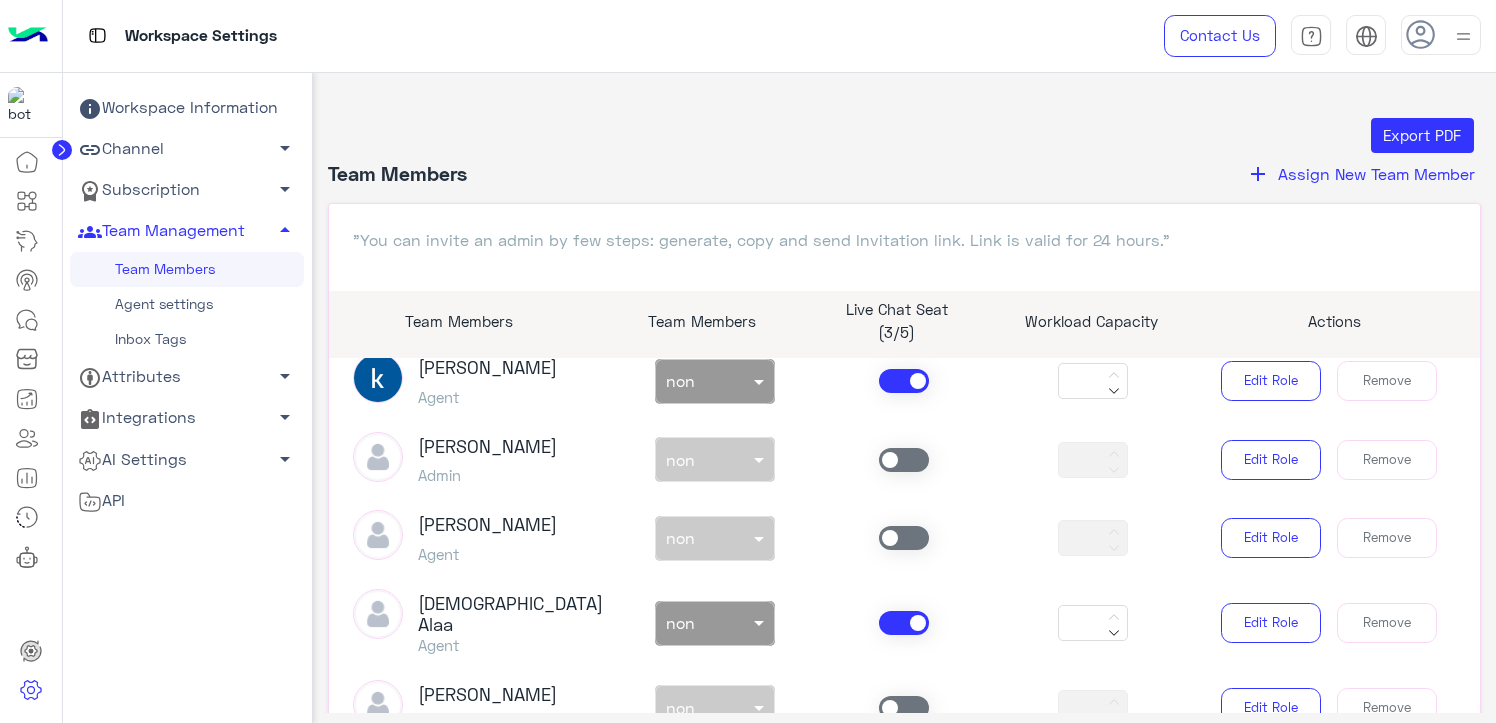 click 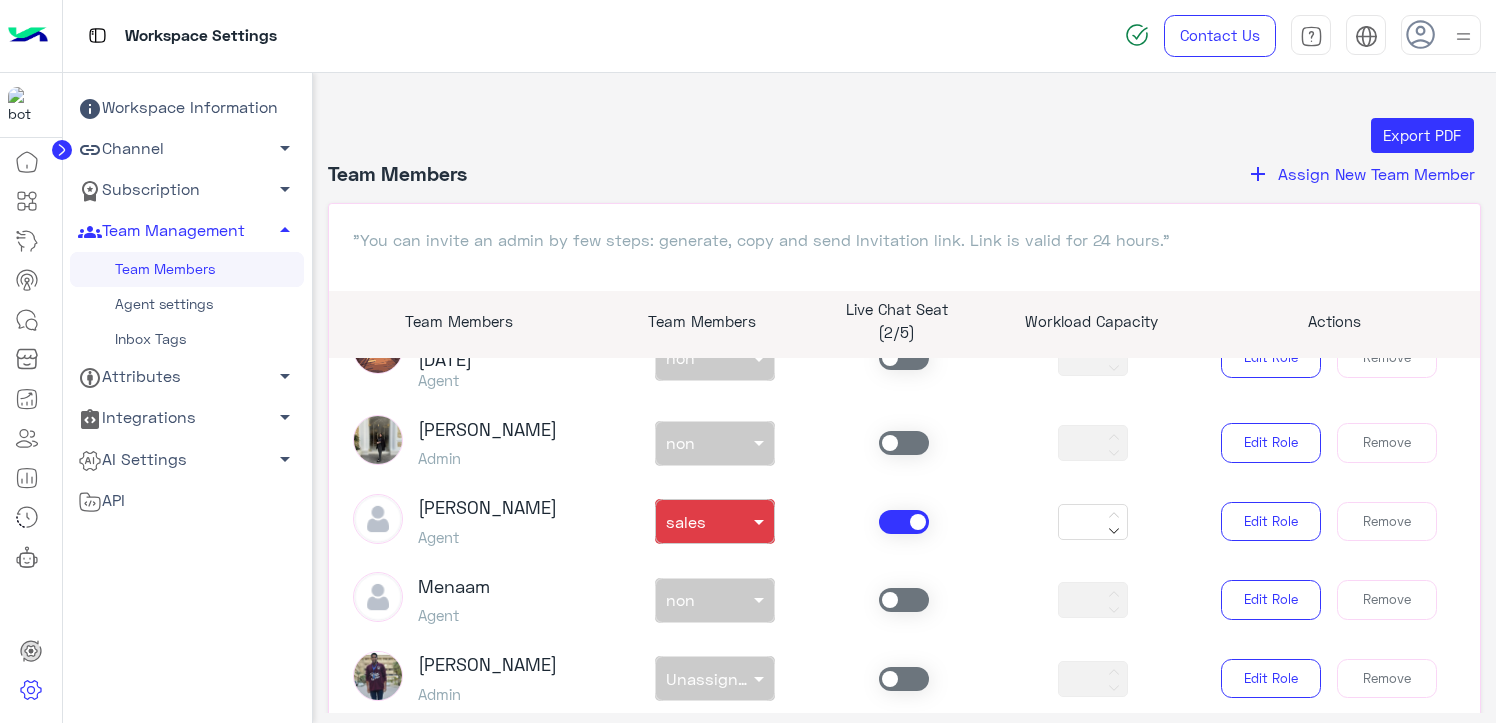 scroll, scrollTop: 1331, scrollLeft: 0, axis: vertical 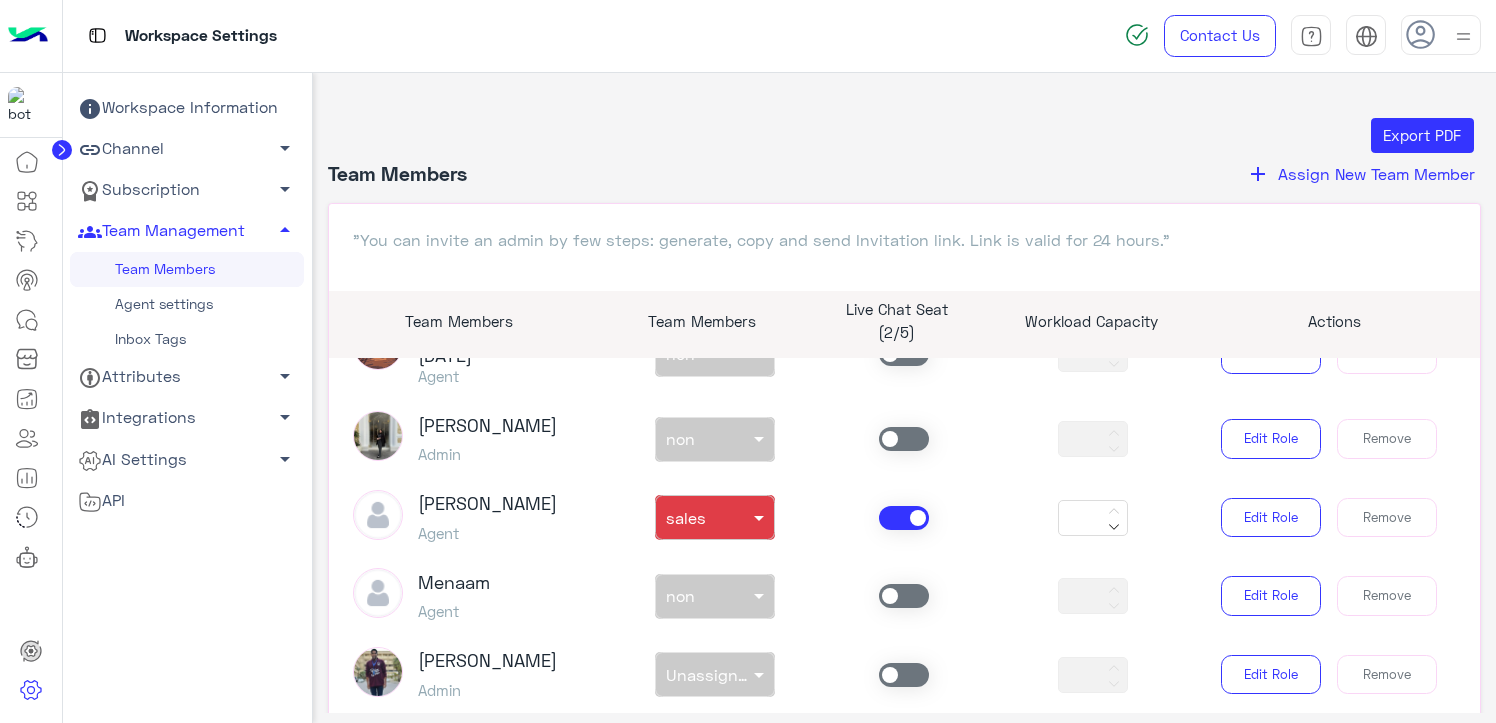 click 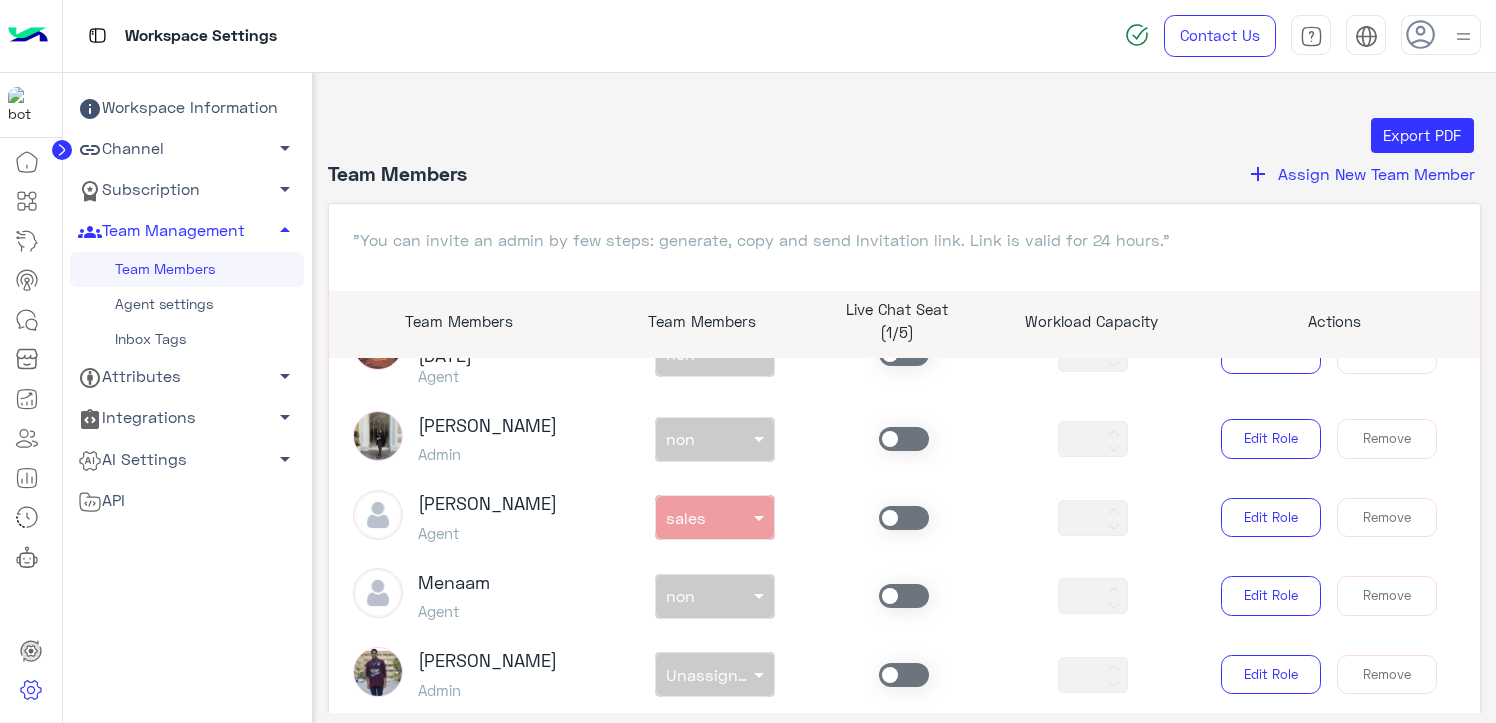 click 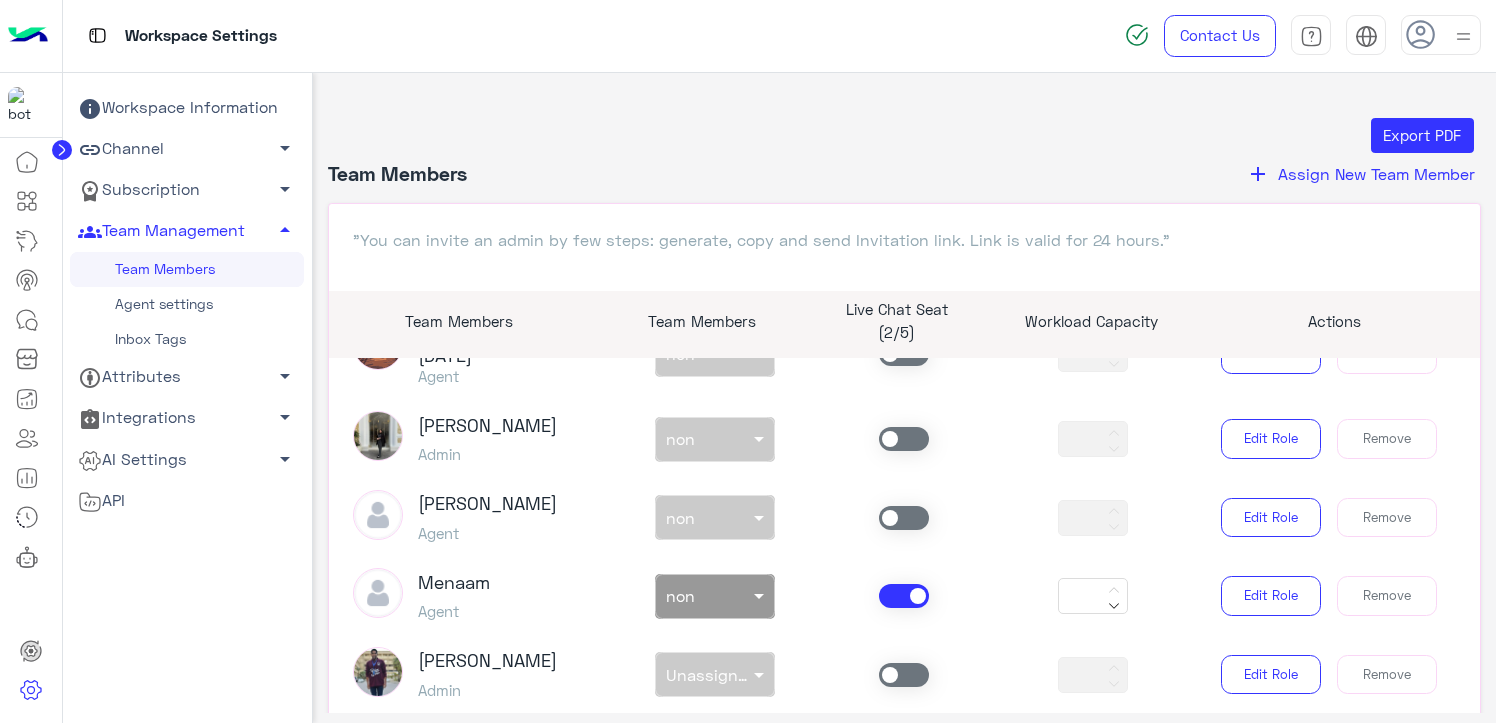 click on "non × non" at bounding box center [715, 596] 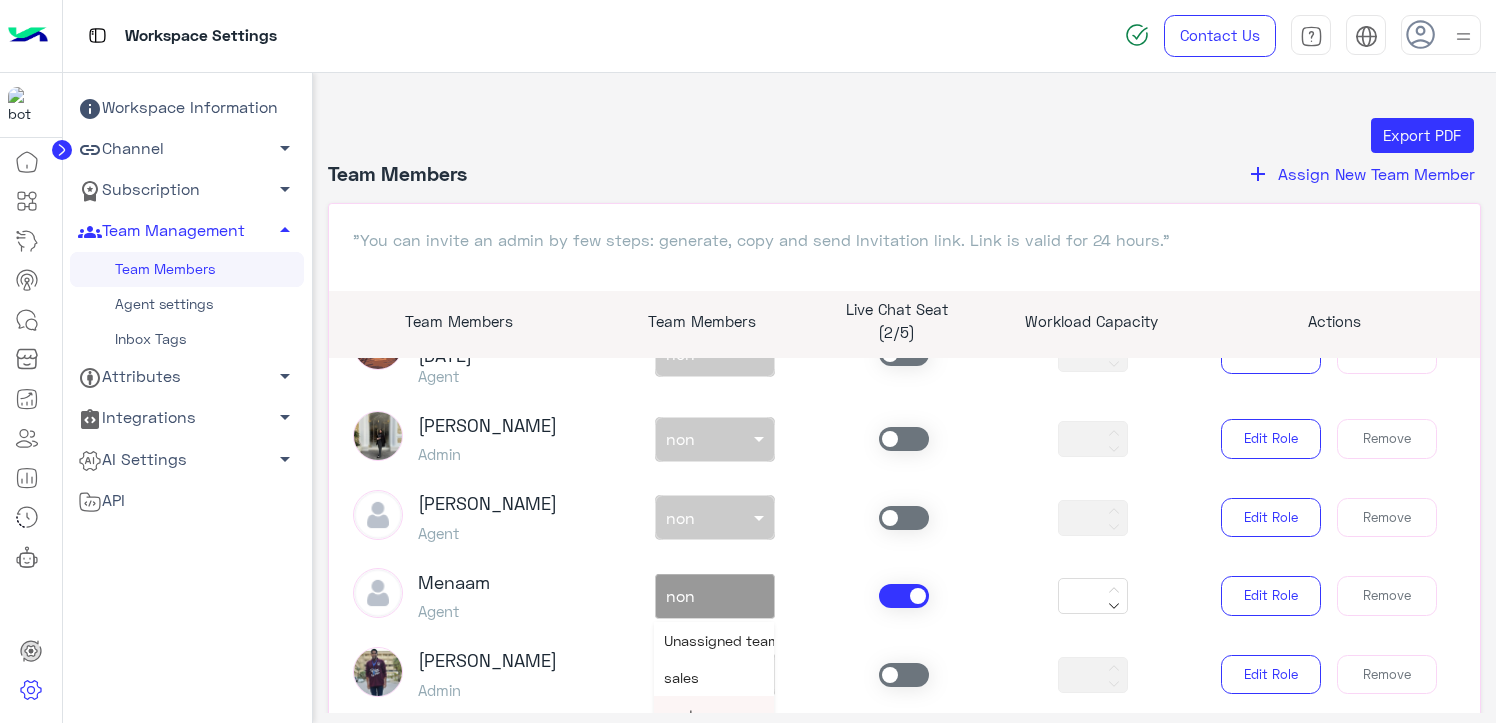 click on "customer support" at bounding box center (724, 714) 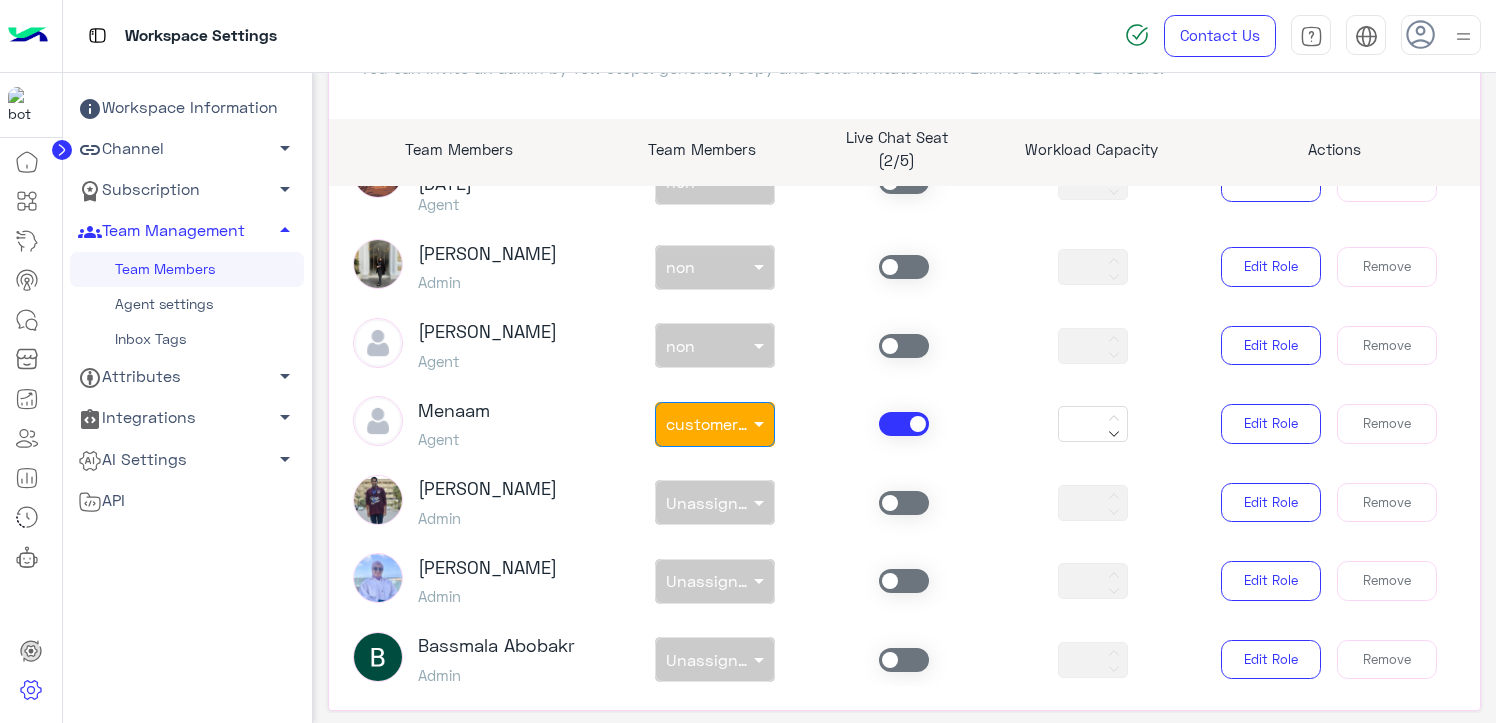 scroll, scrollTop: 260, scrollLeft: 0, axis: vertical 